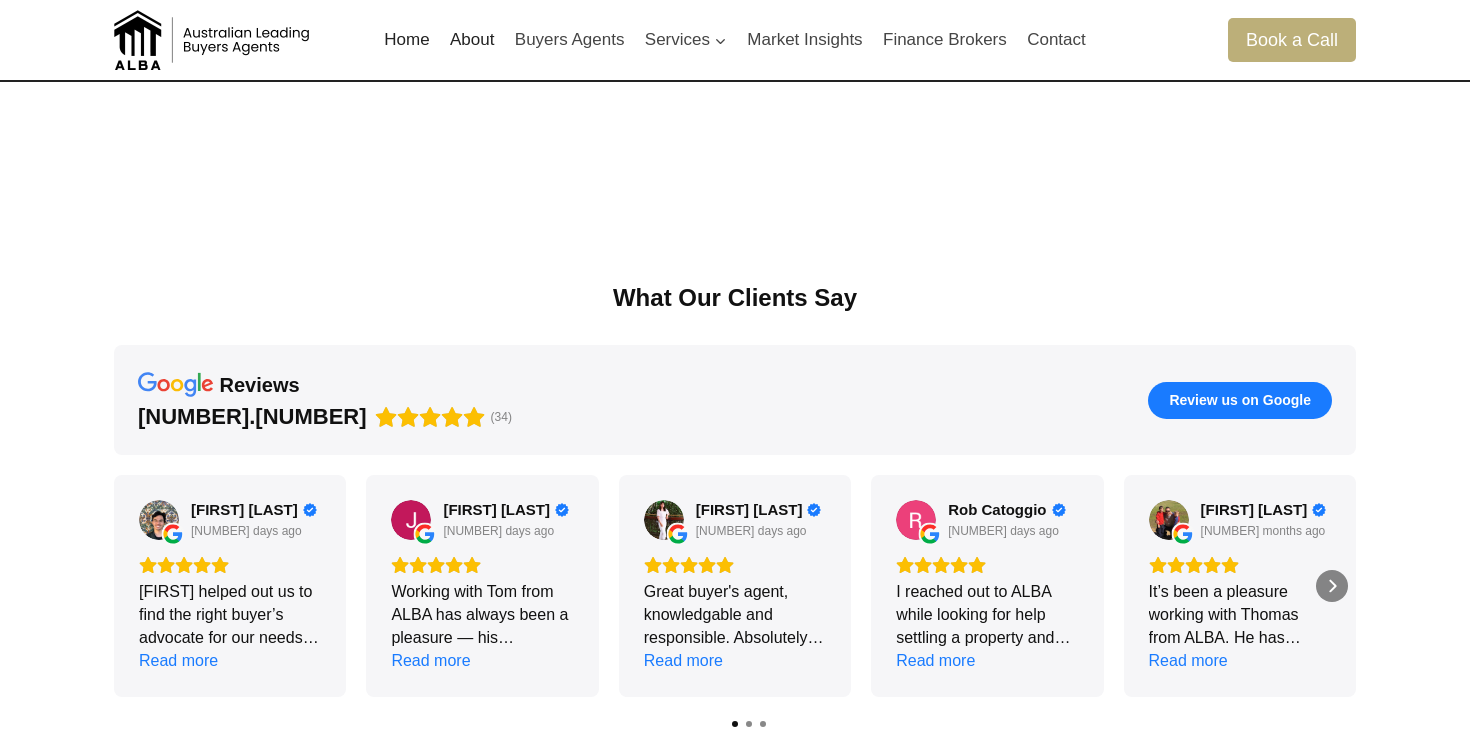 scroll, scrollTop: 1745, scrollLeft: 0, axis: vertical 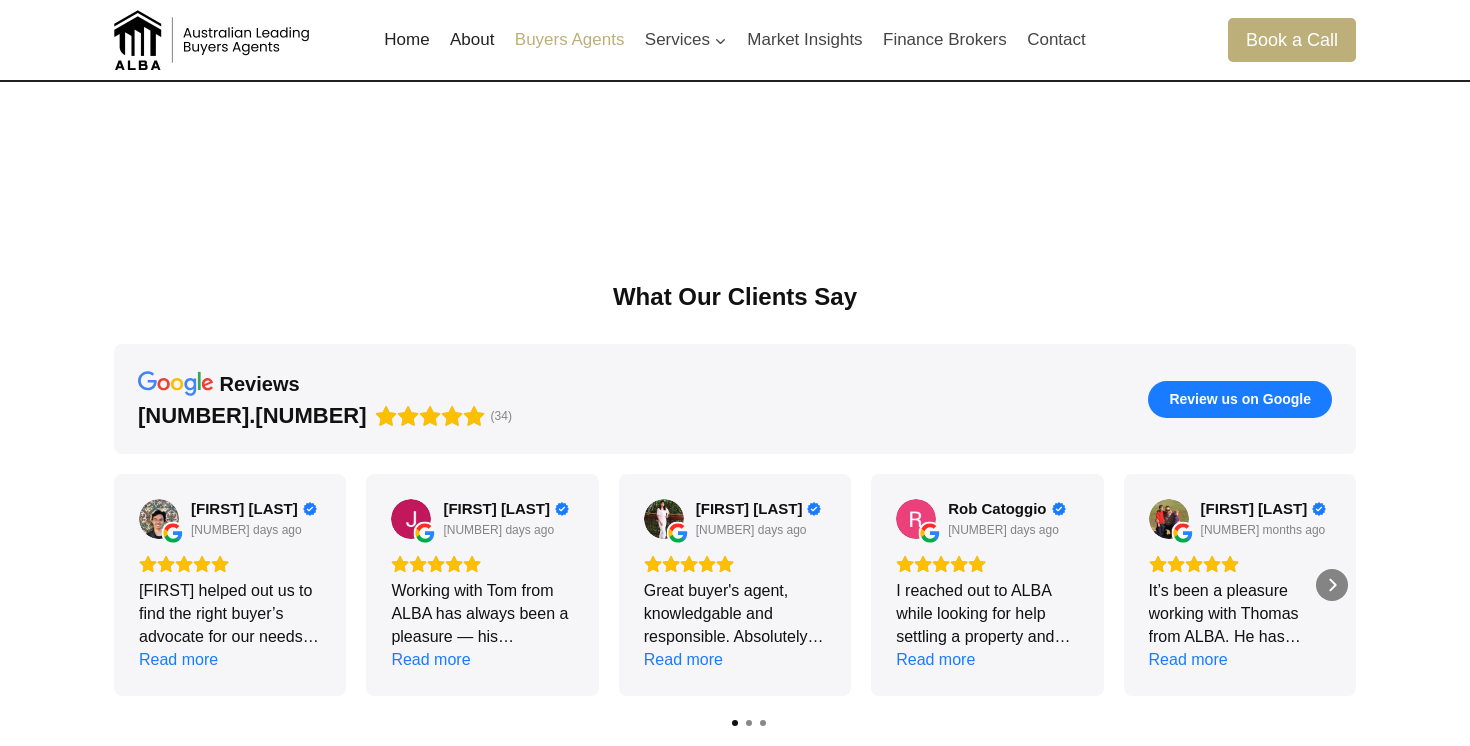 click on "Buyers Agents" at bounding box center (570, 40) 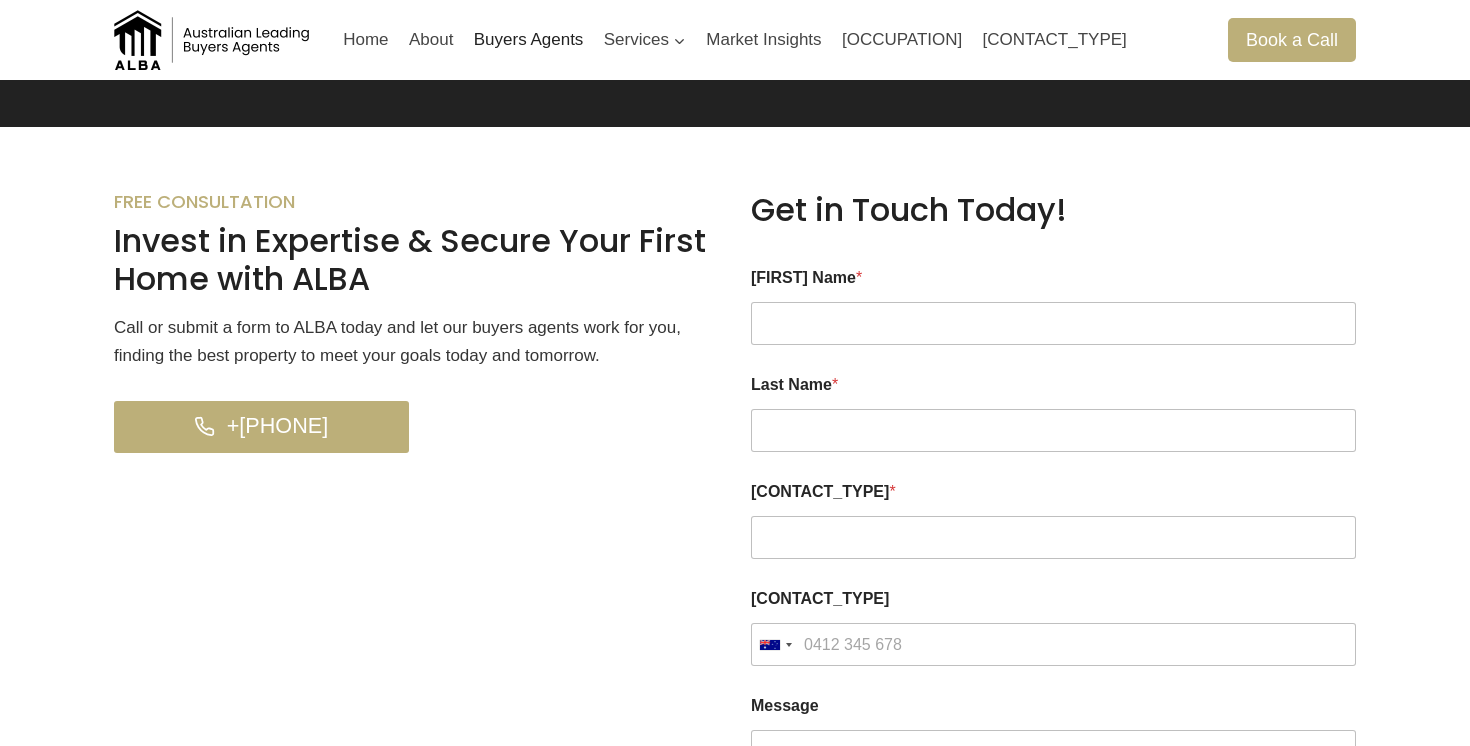 scroll, scrollTop: 3870, scrollLeft: 0, axis: vertical 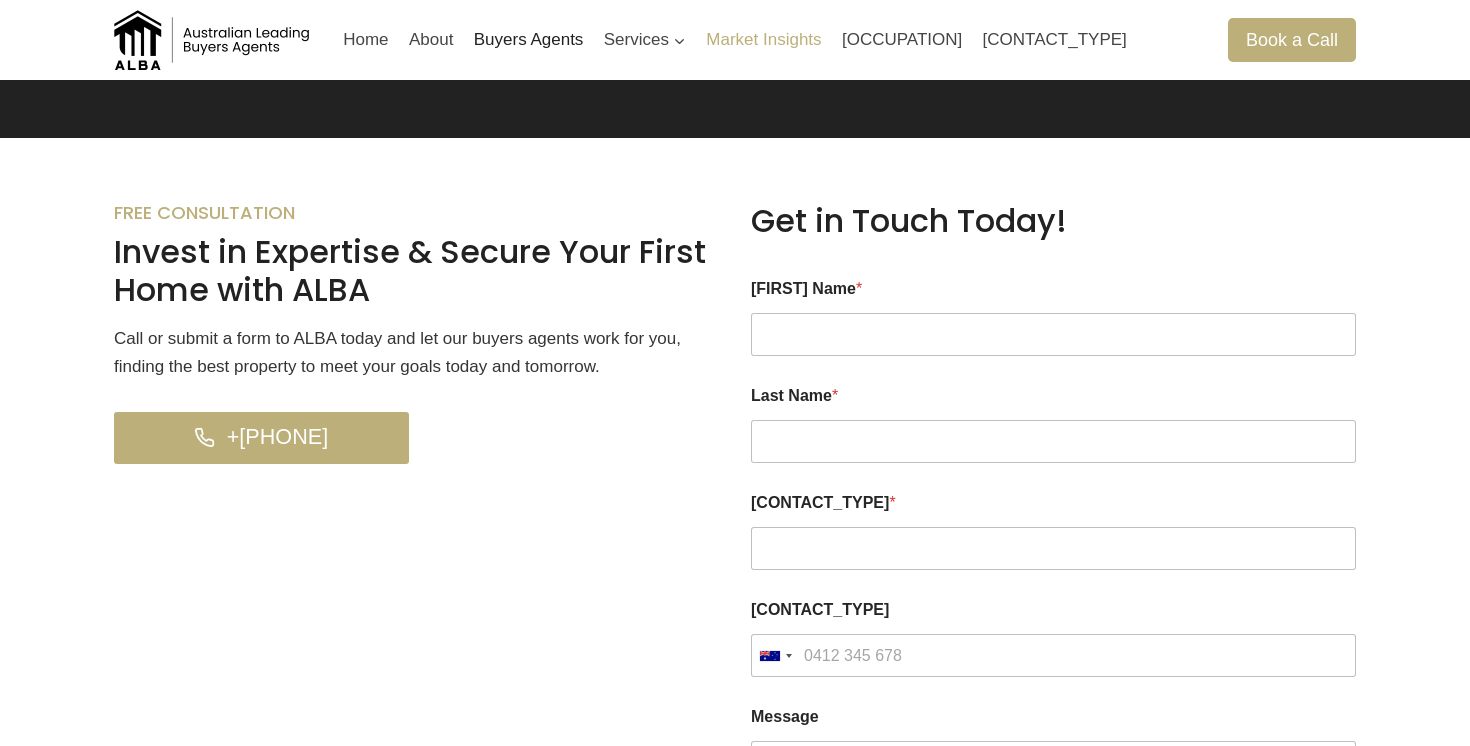 click on "Market Insights" at bounding box center [764, 40] 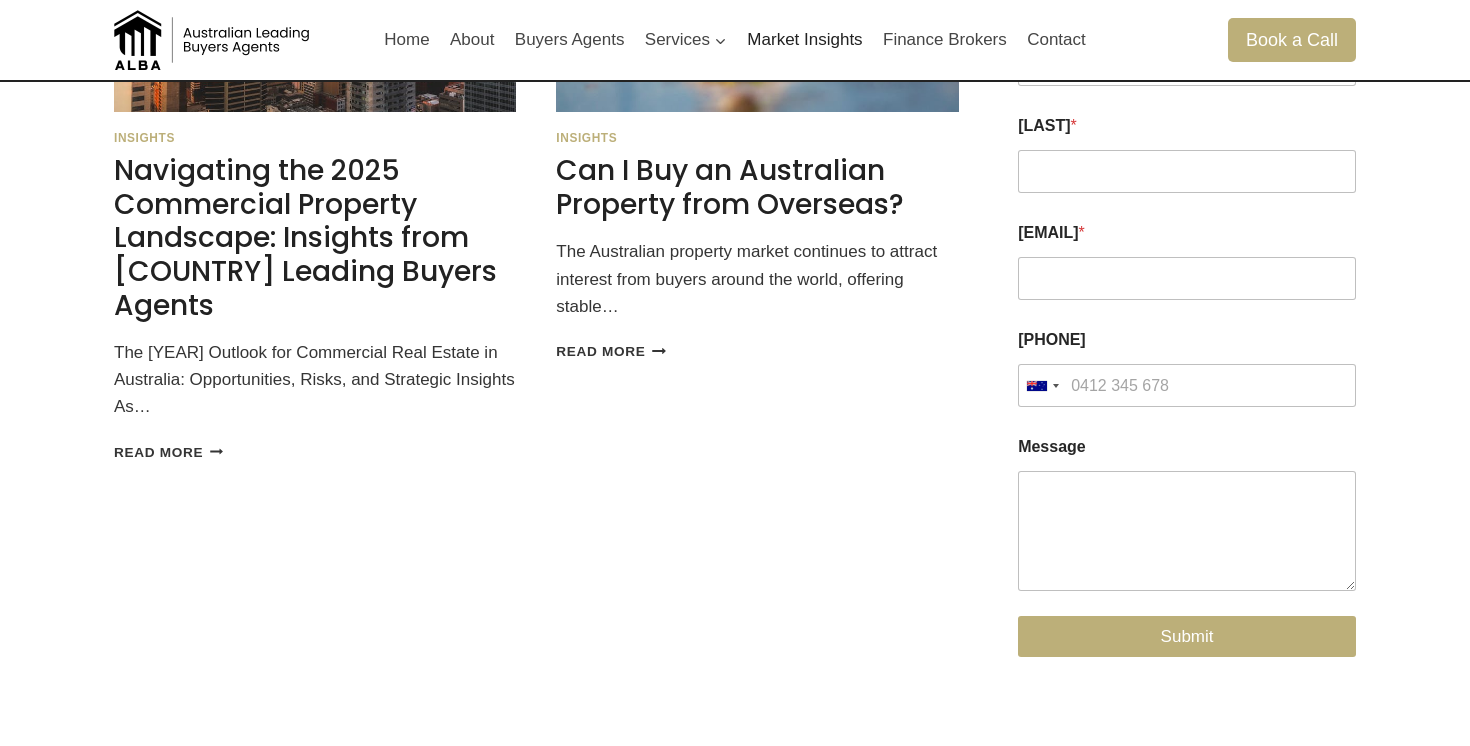 scroll, scrollTop: 335, scrollLeft: 0, axis: vertical 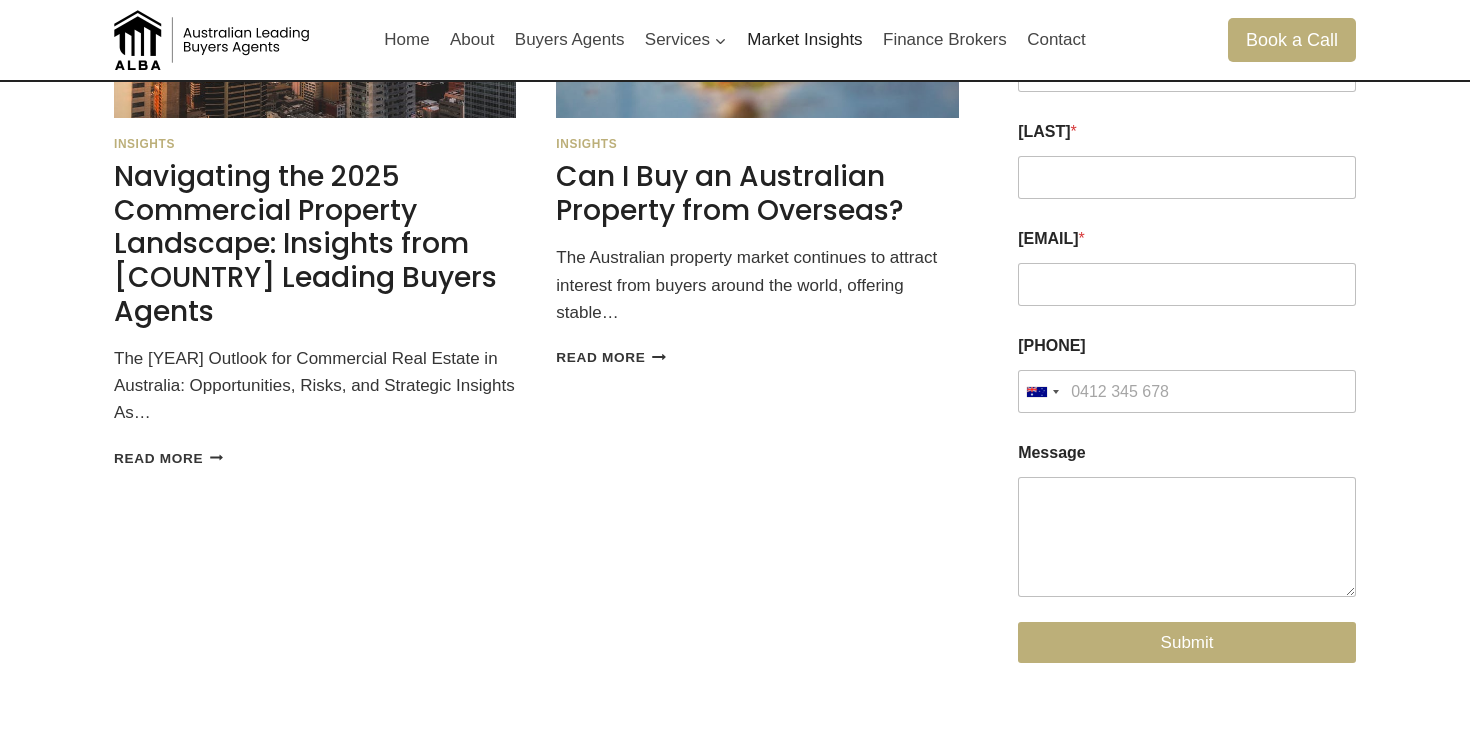 click on "Market Insights" at bounding box center [805, 40] 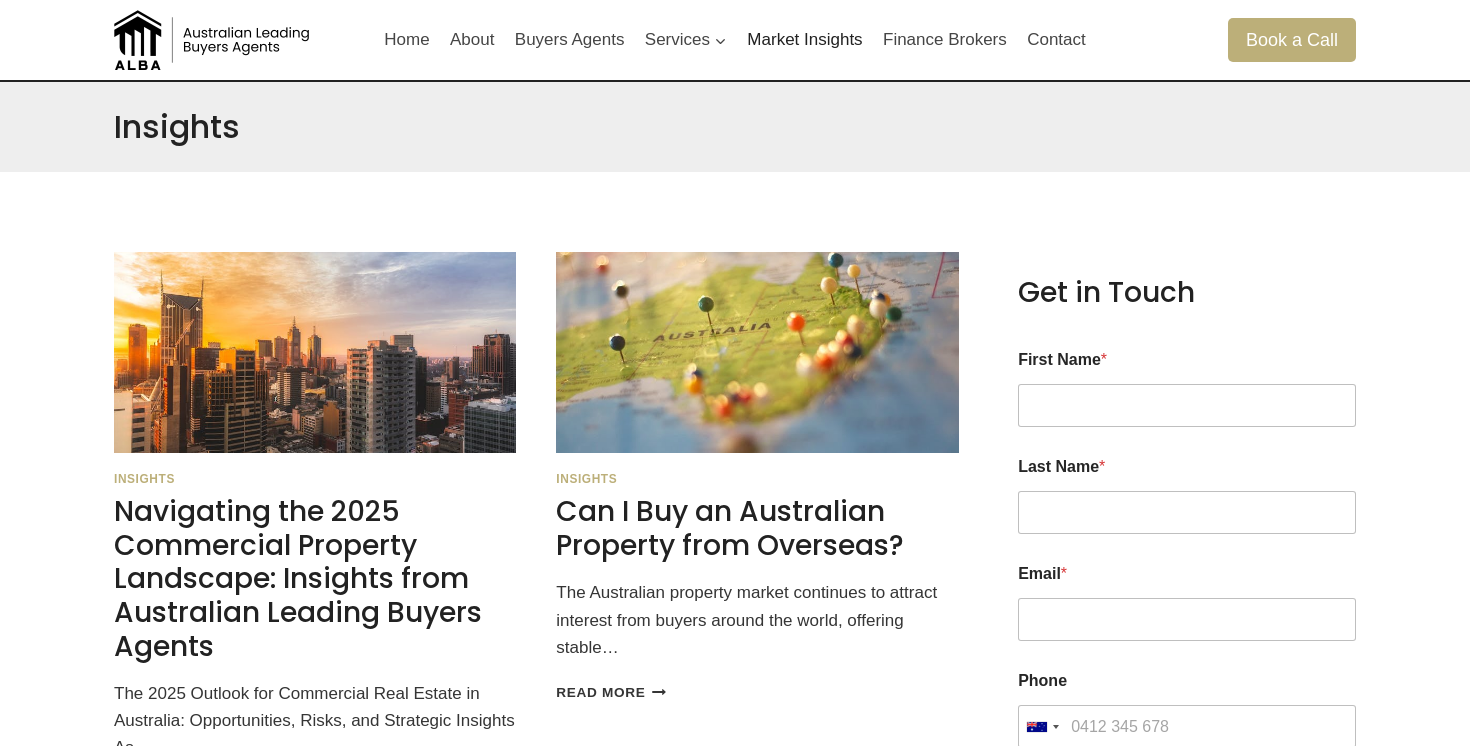 scroll, scrollTop: 0, scrollLeft: 0, axis: both 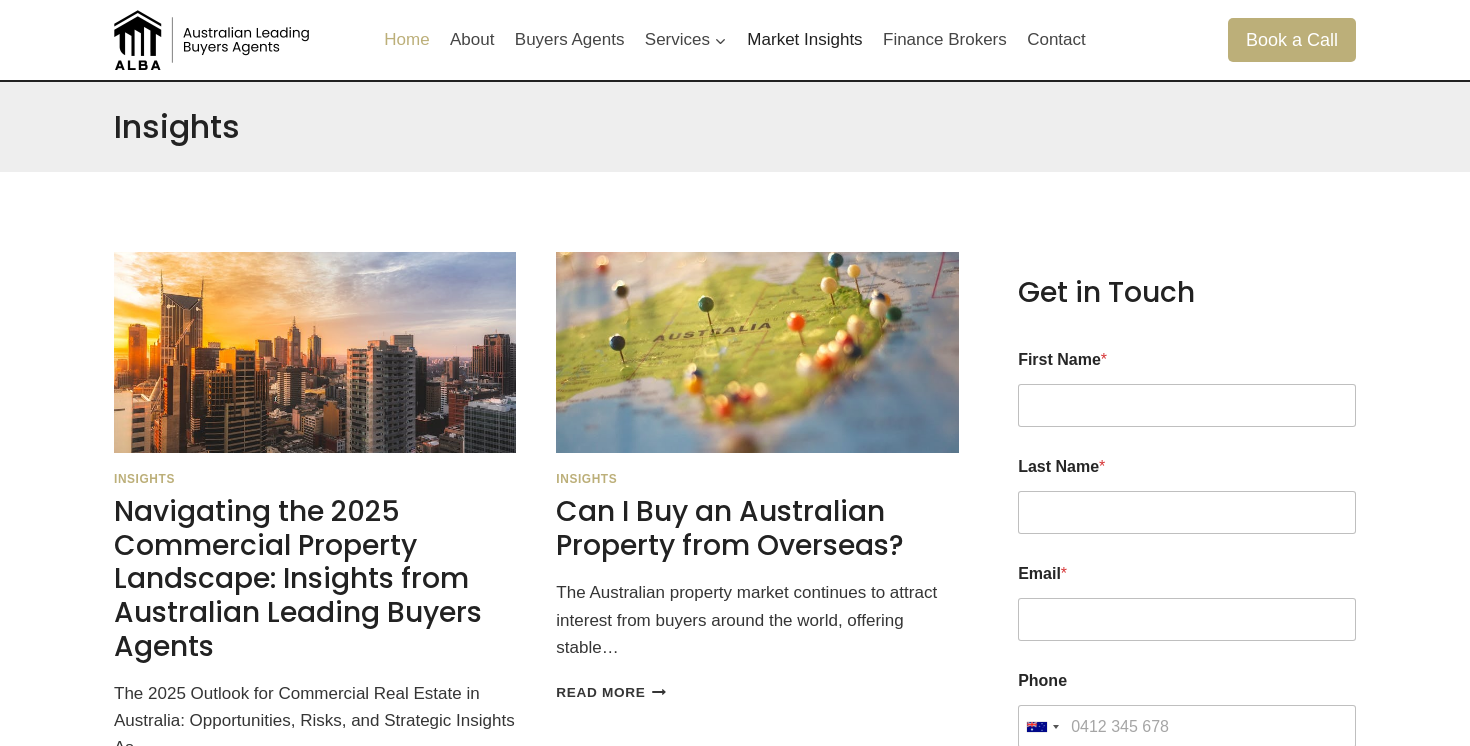 click on "Home" at bounding box center (407, 40) 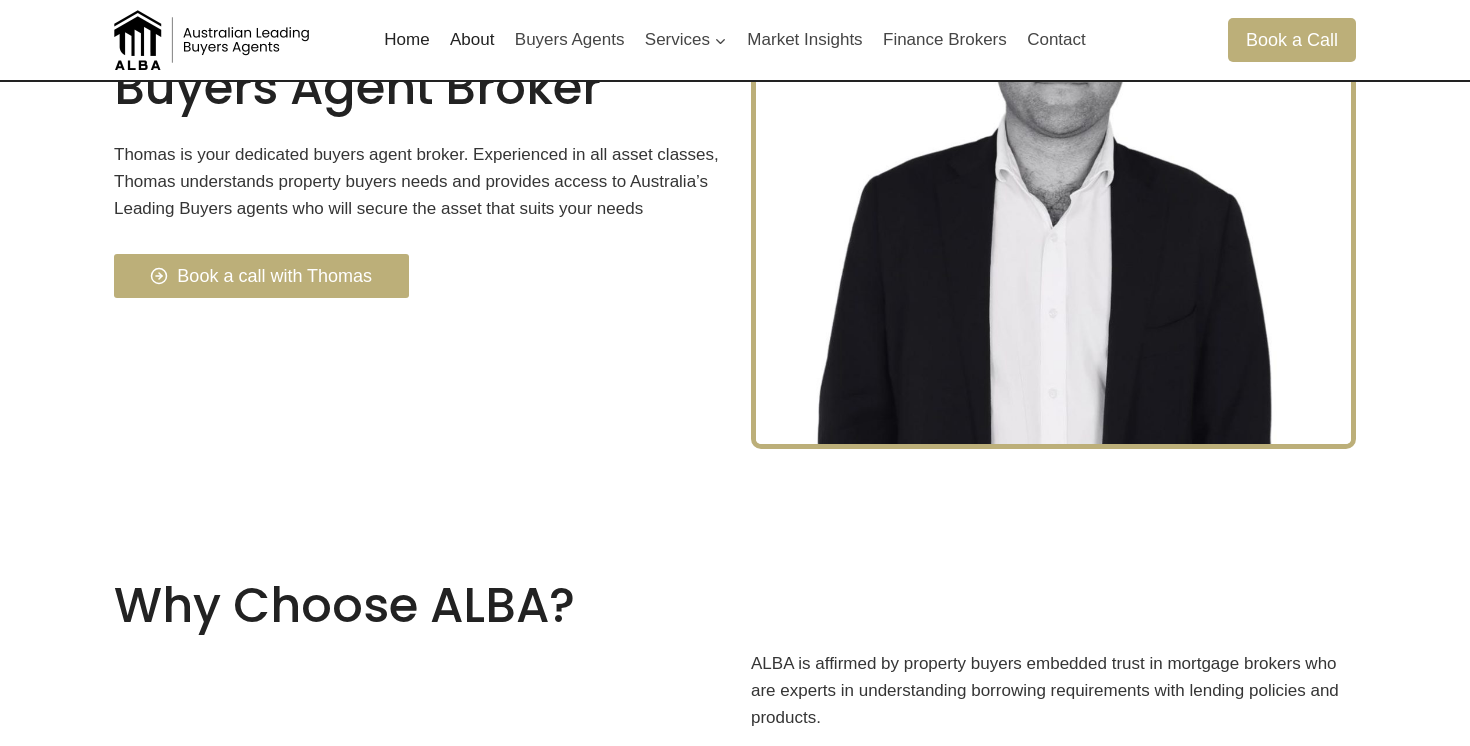 scroll, scrollTop: 900, scrollLeft: 0, axis: vertical 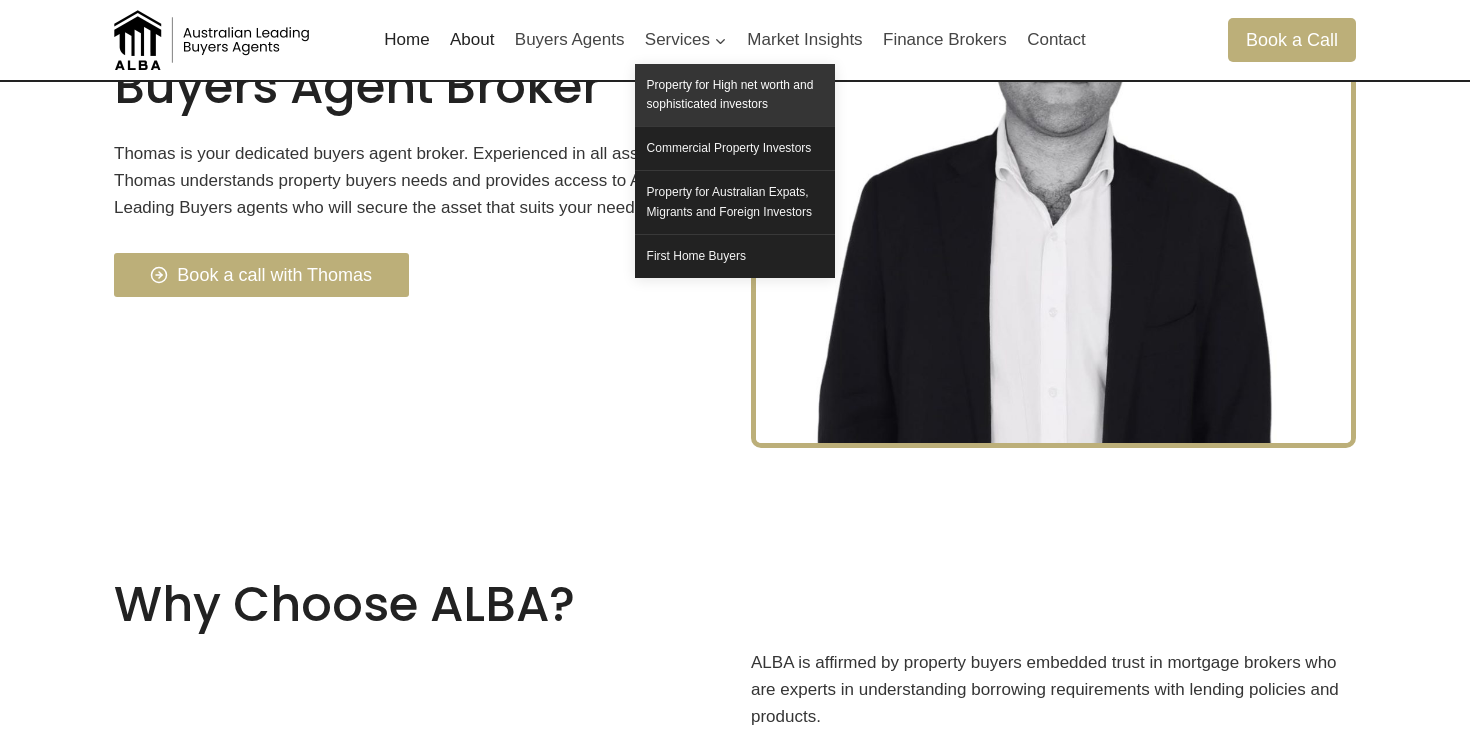 click on "Property for High net worth and sophisticated investors" at bounding box center (735, 95) 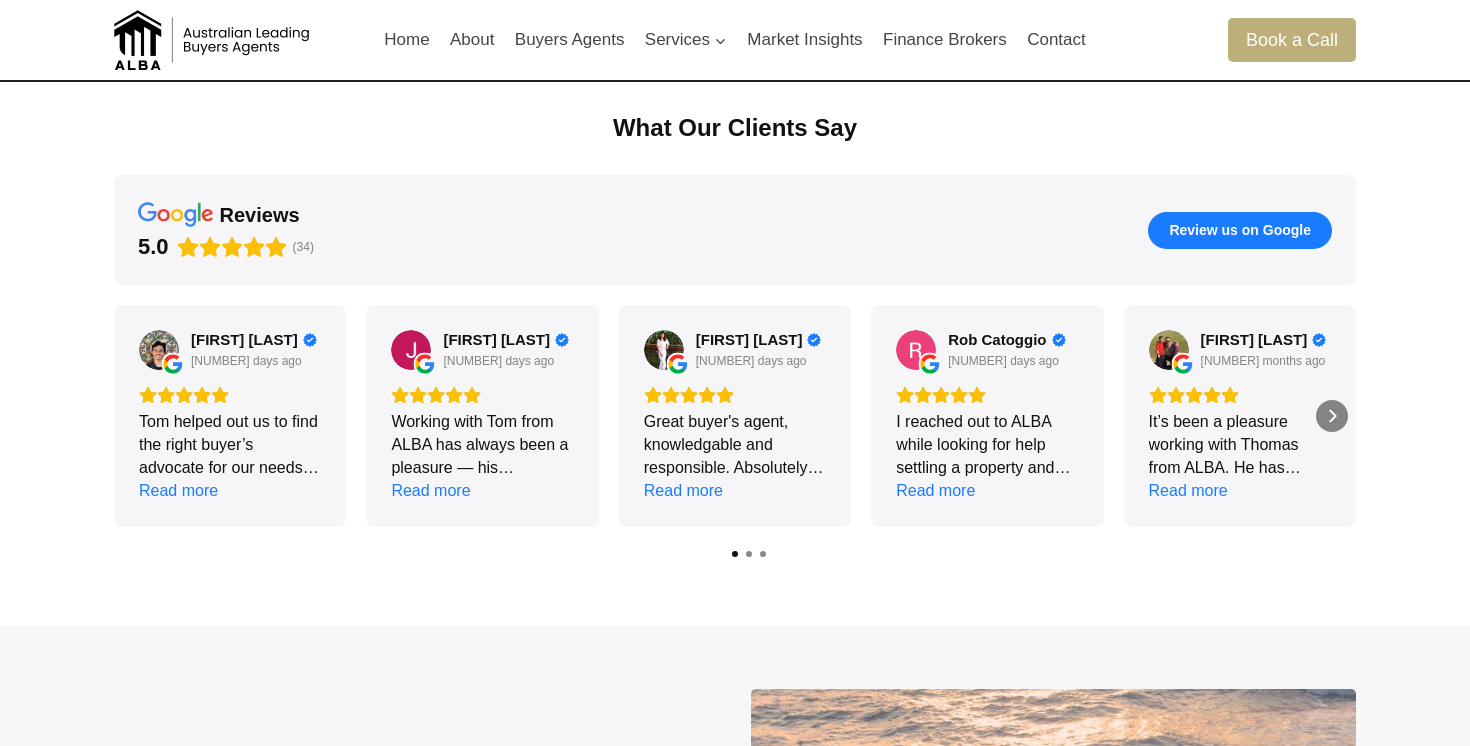 scroll, scrollTop: 618, scrollLeft: 0, axis: vertical 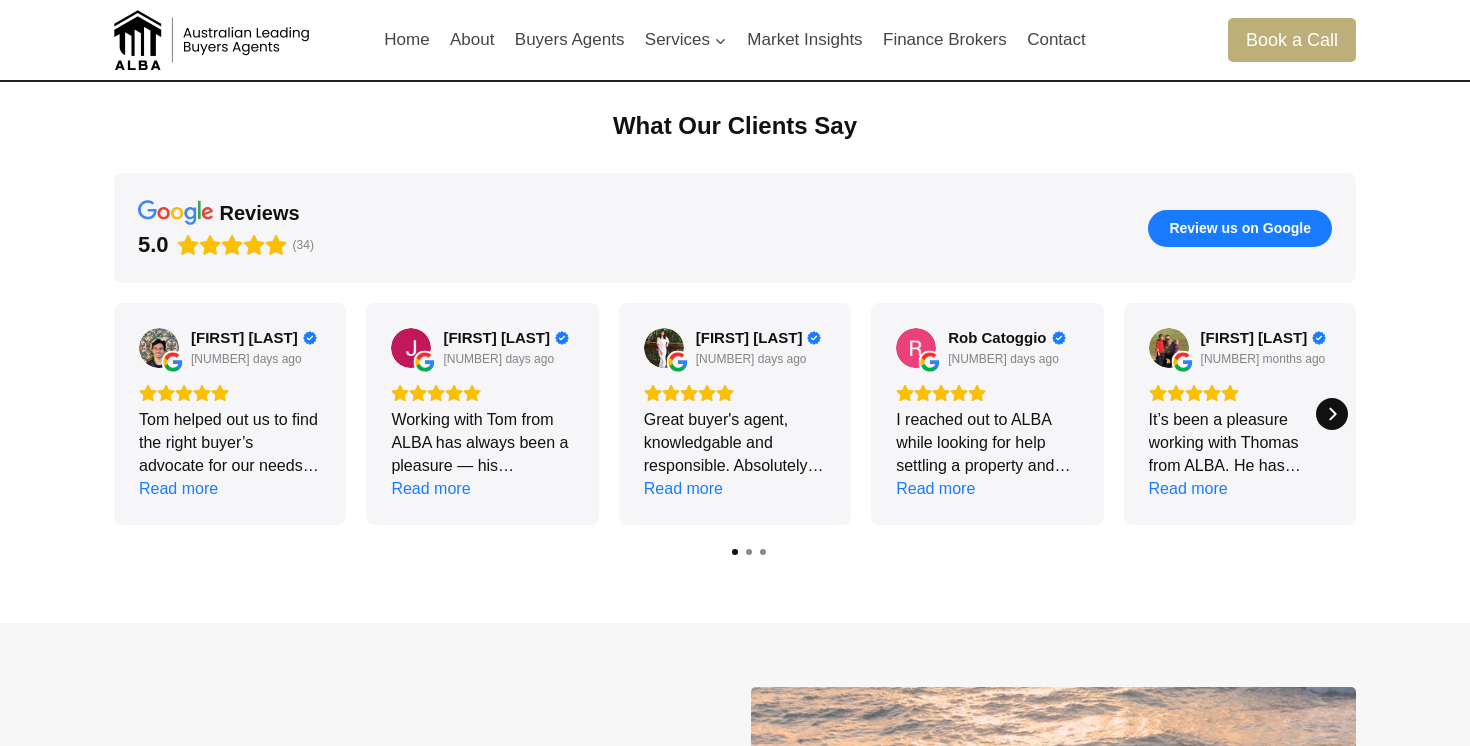 click at bounding box center (1332, 414) 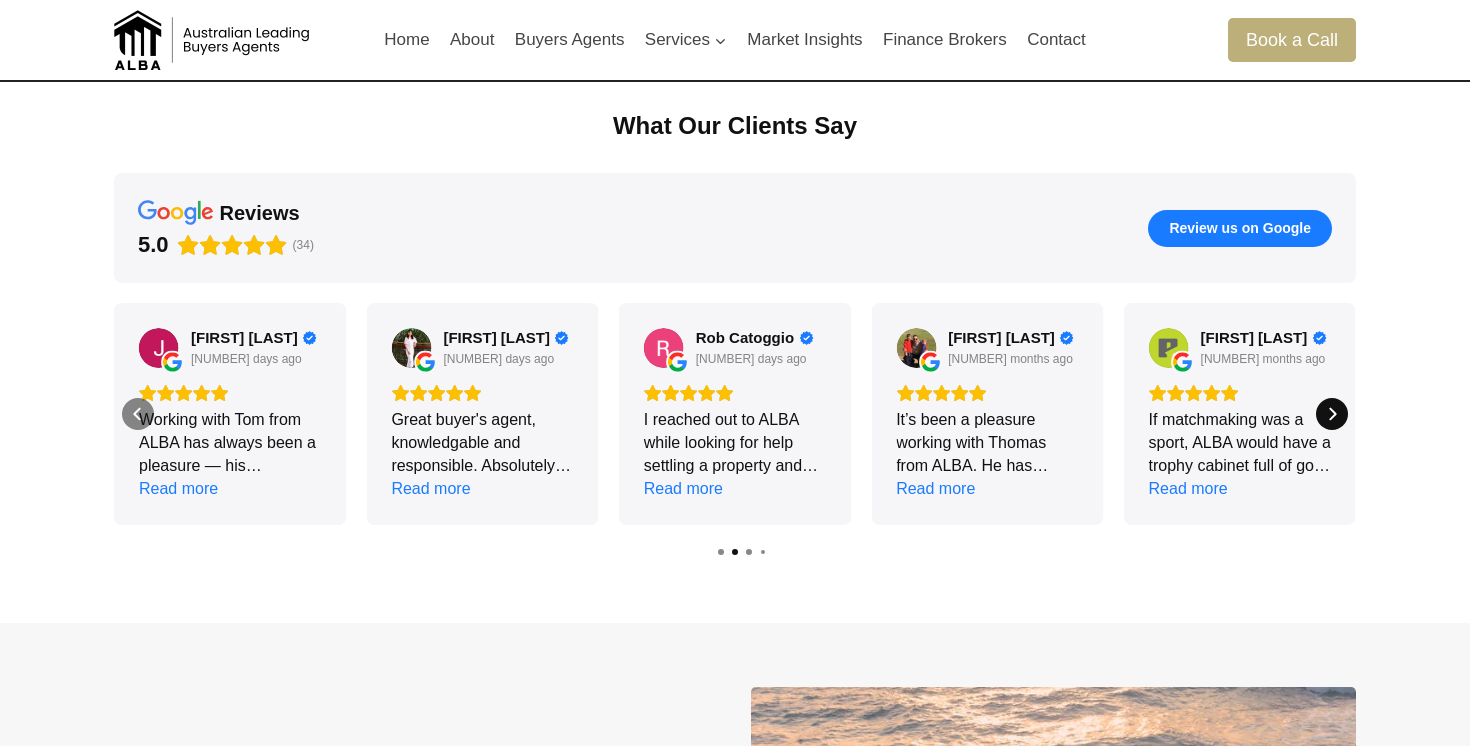 click at bounding box center [1332, 414] 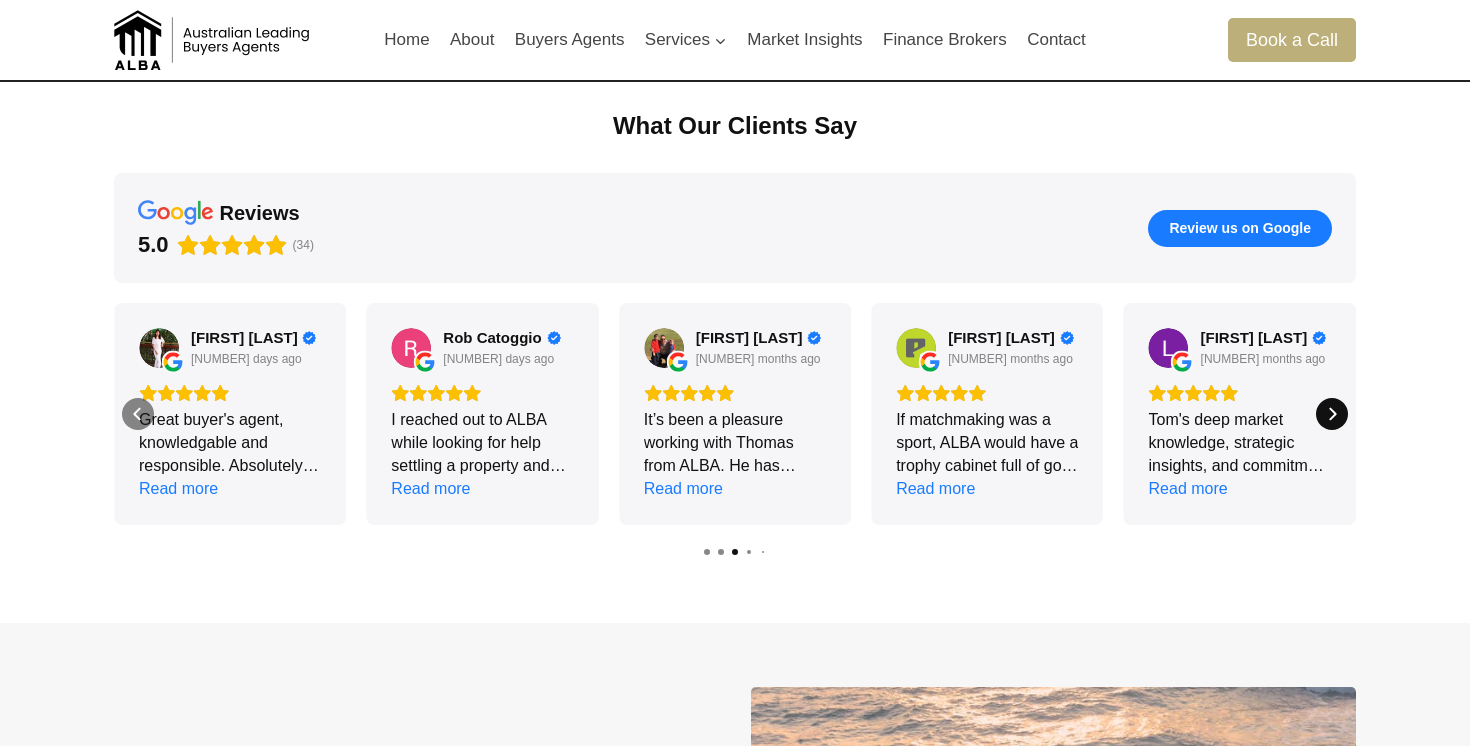 click at bounding box center (1332, 414) 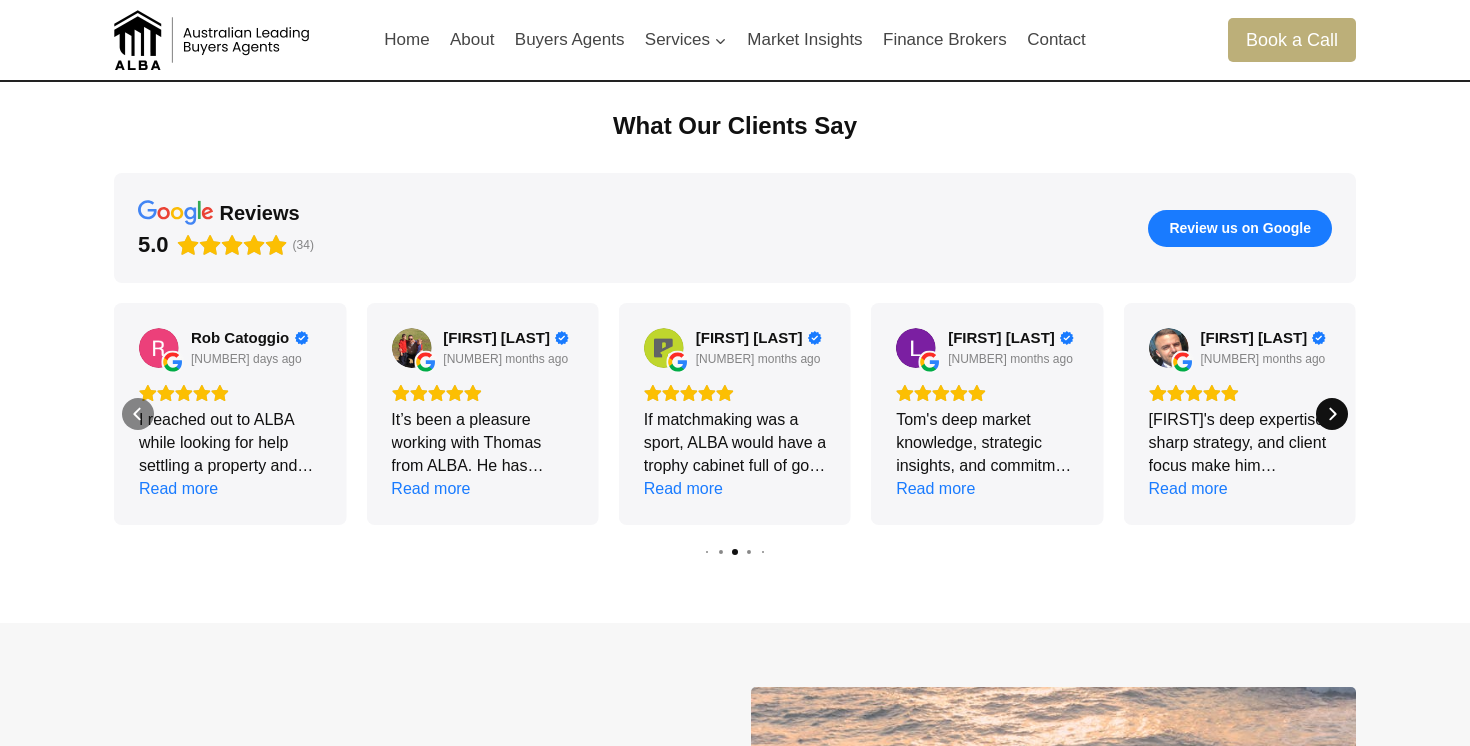 click at bounding box center [1332, 414] 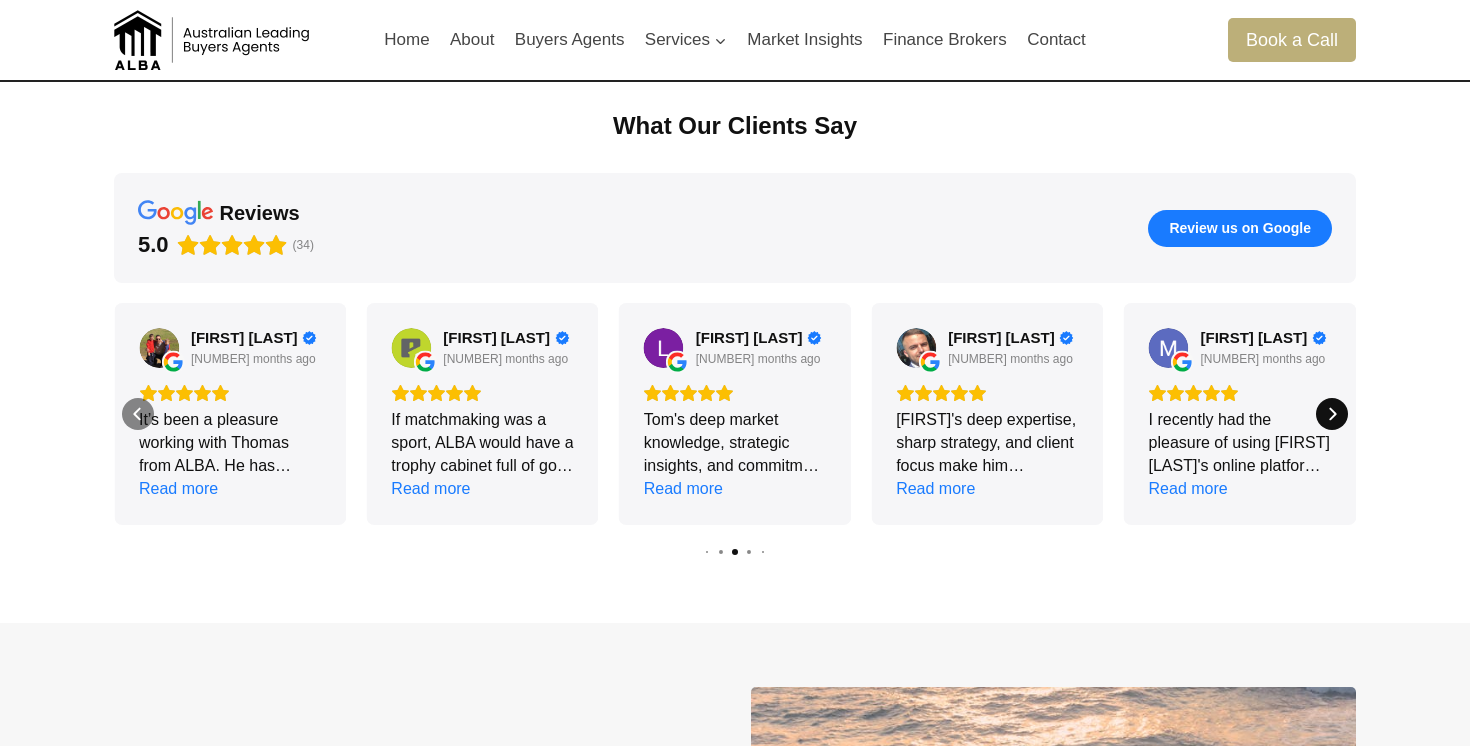 click at bounding box center (1332, 414) 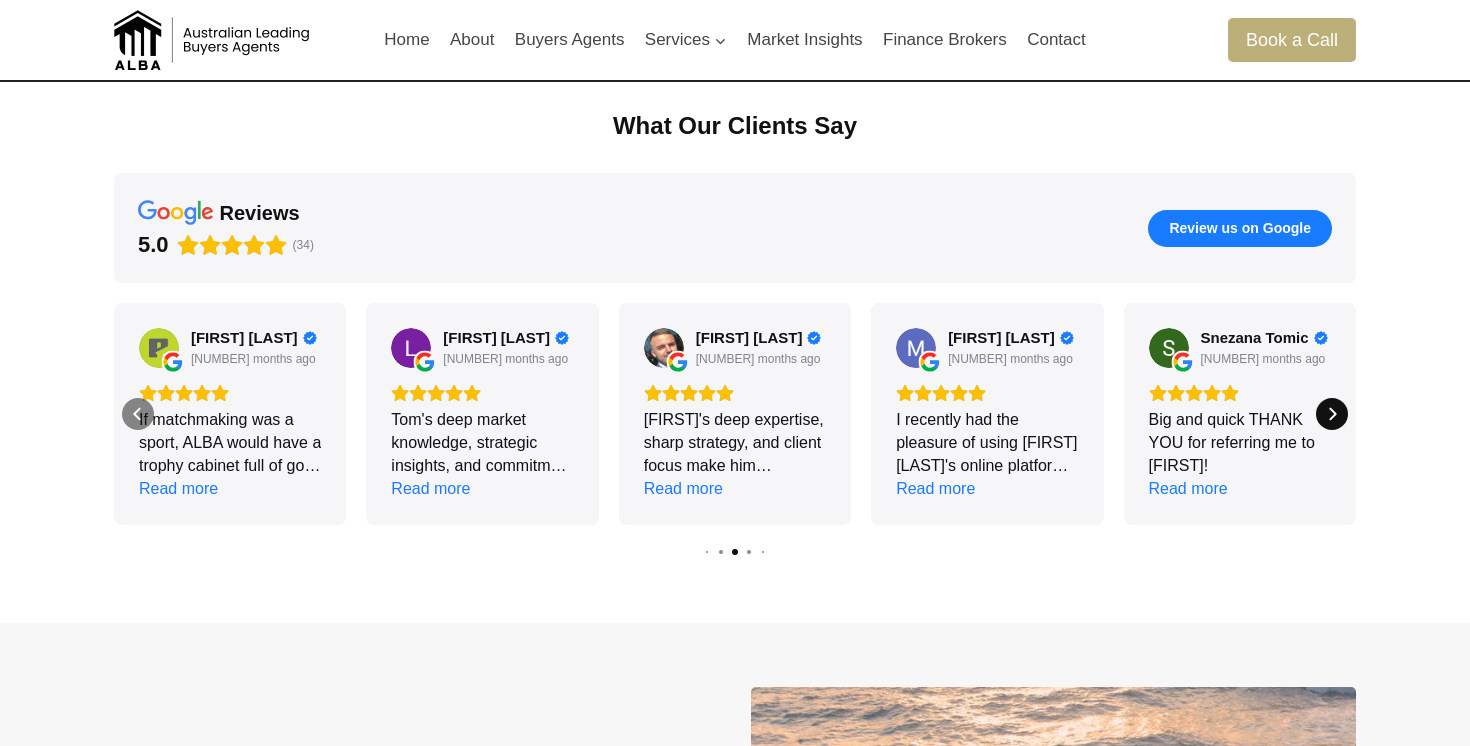 click at bounding box center (1332, 414) 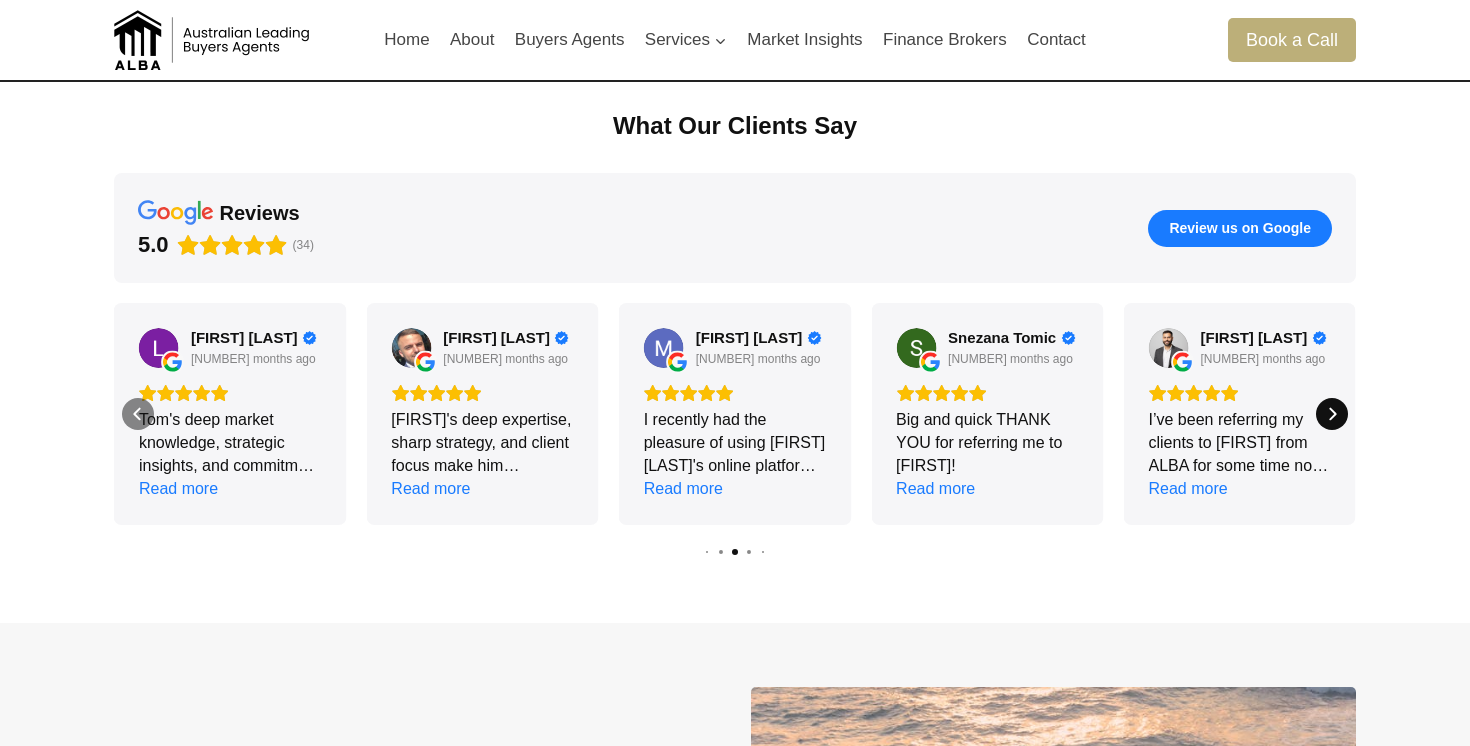 click at bounding box center [1332, 414] 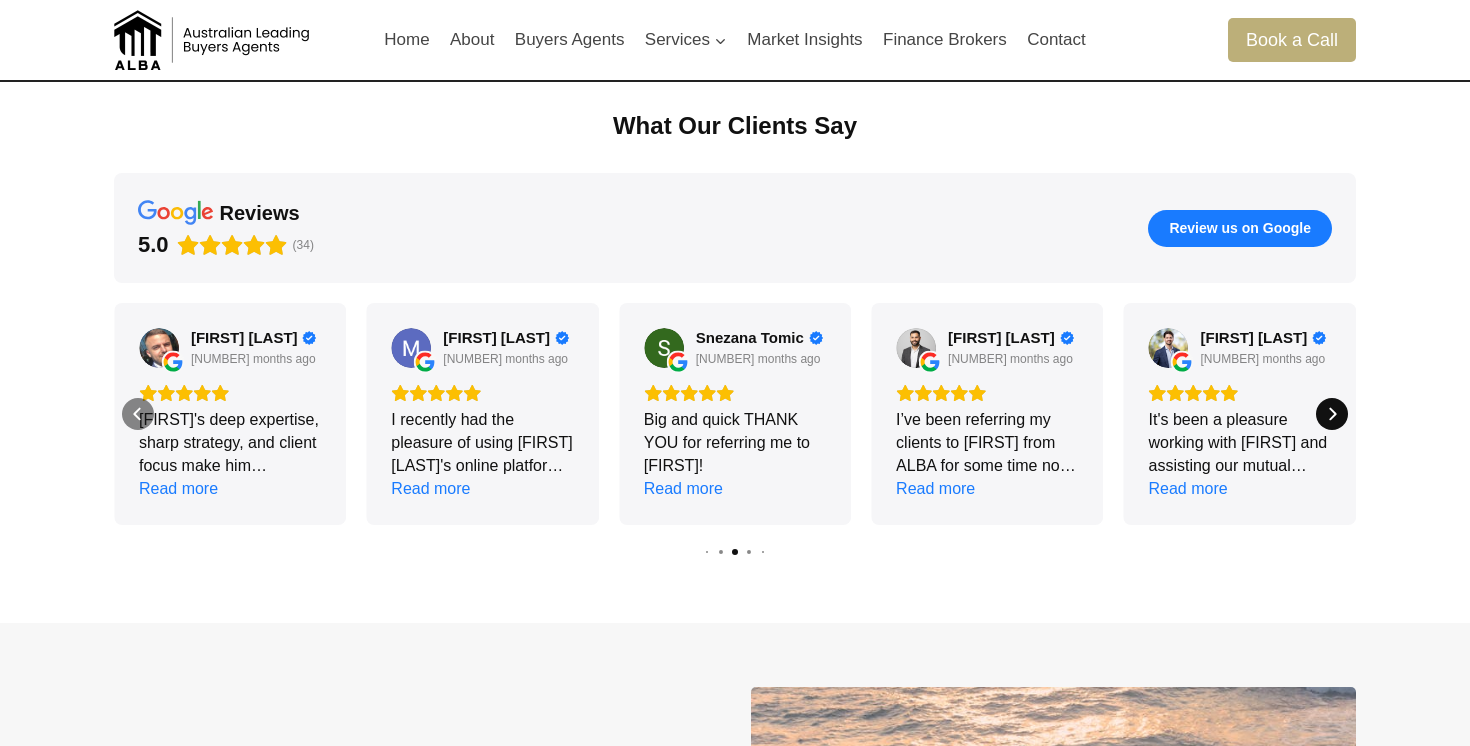 click at bounding box center (1332, 414) 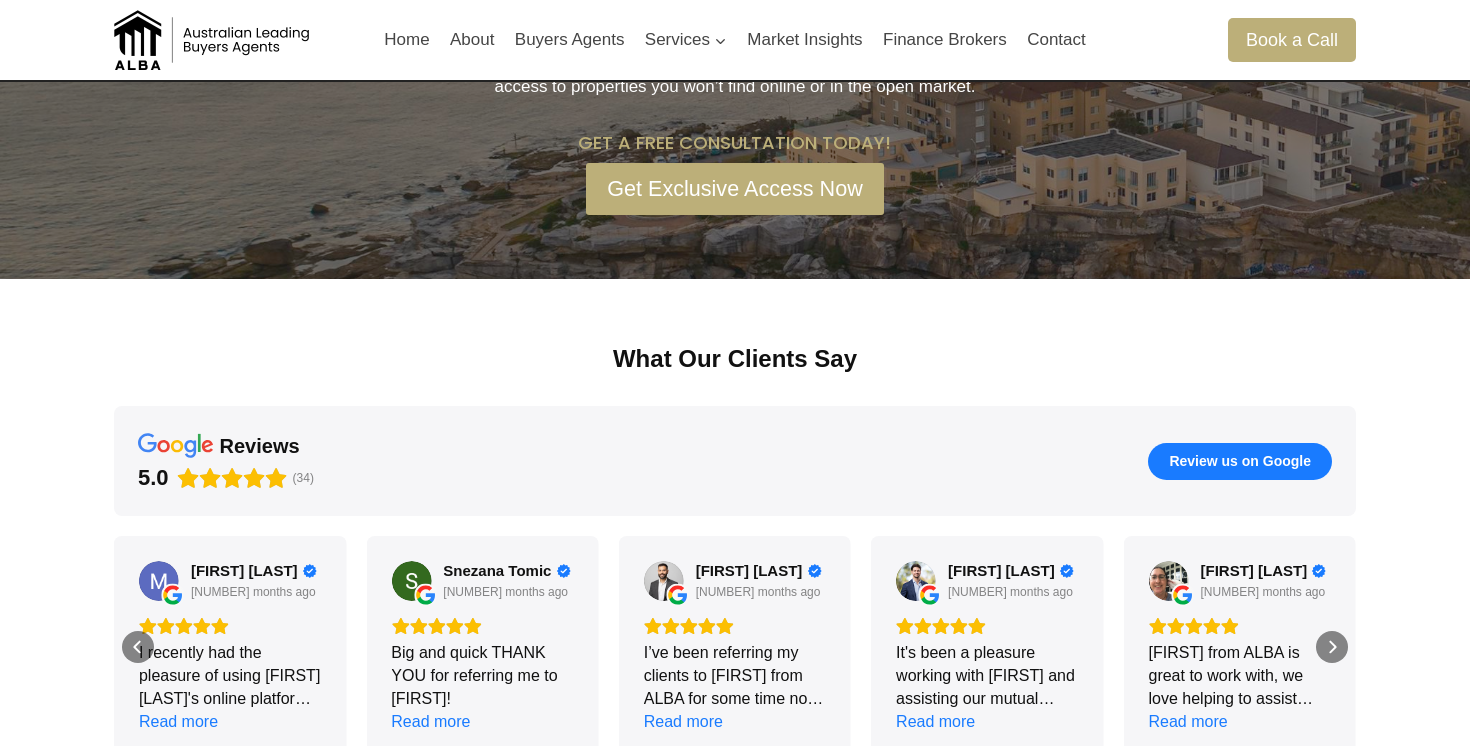 scroll, scrollTop: 0, scrollLeft: 0, axis: both 